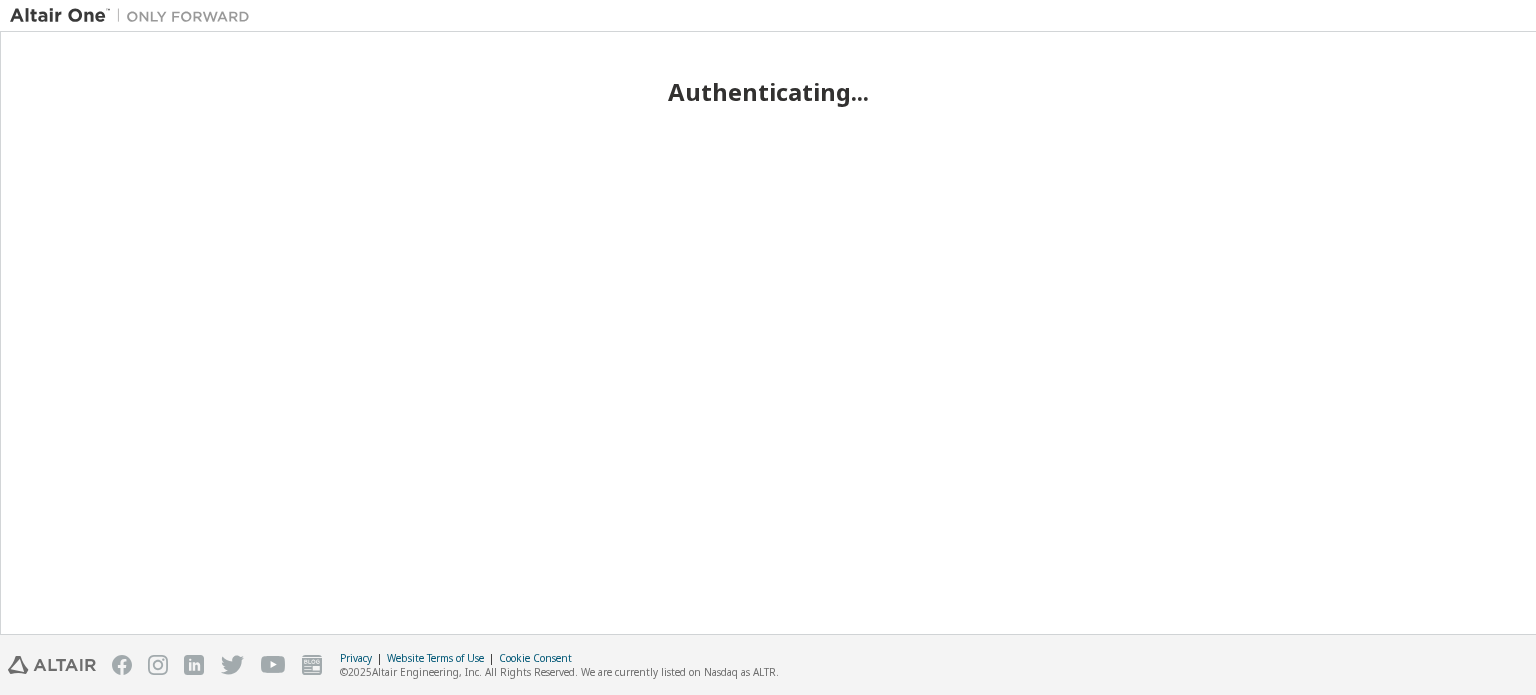 scroll, scrollTop: 0, scrollLeft: 0, axis: both 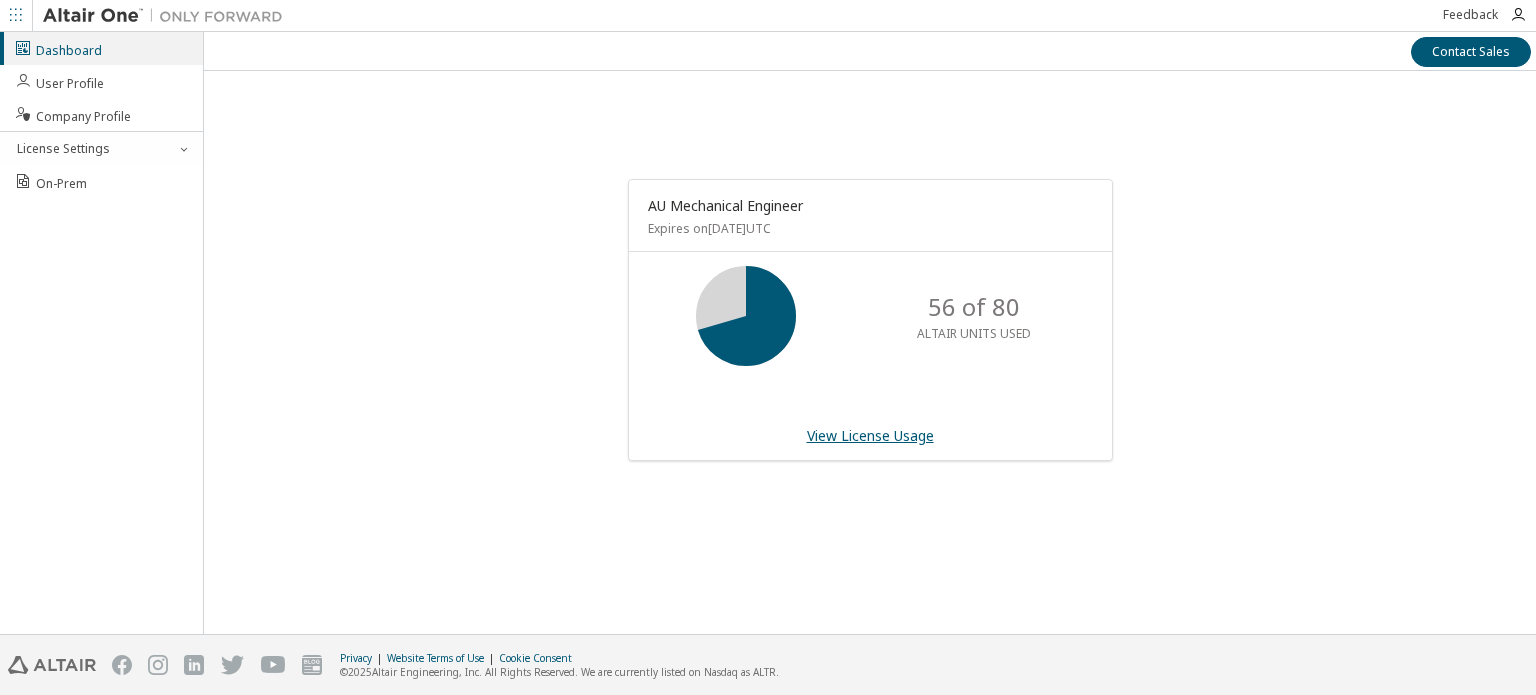 click on "View License Usage" at bounding box center [870, 435] 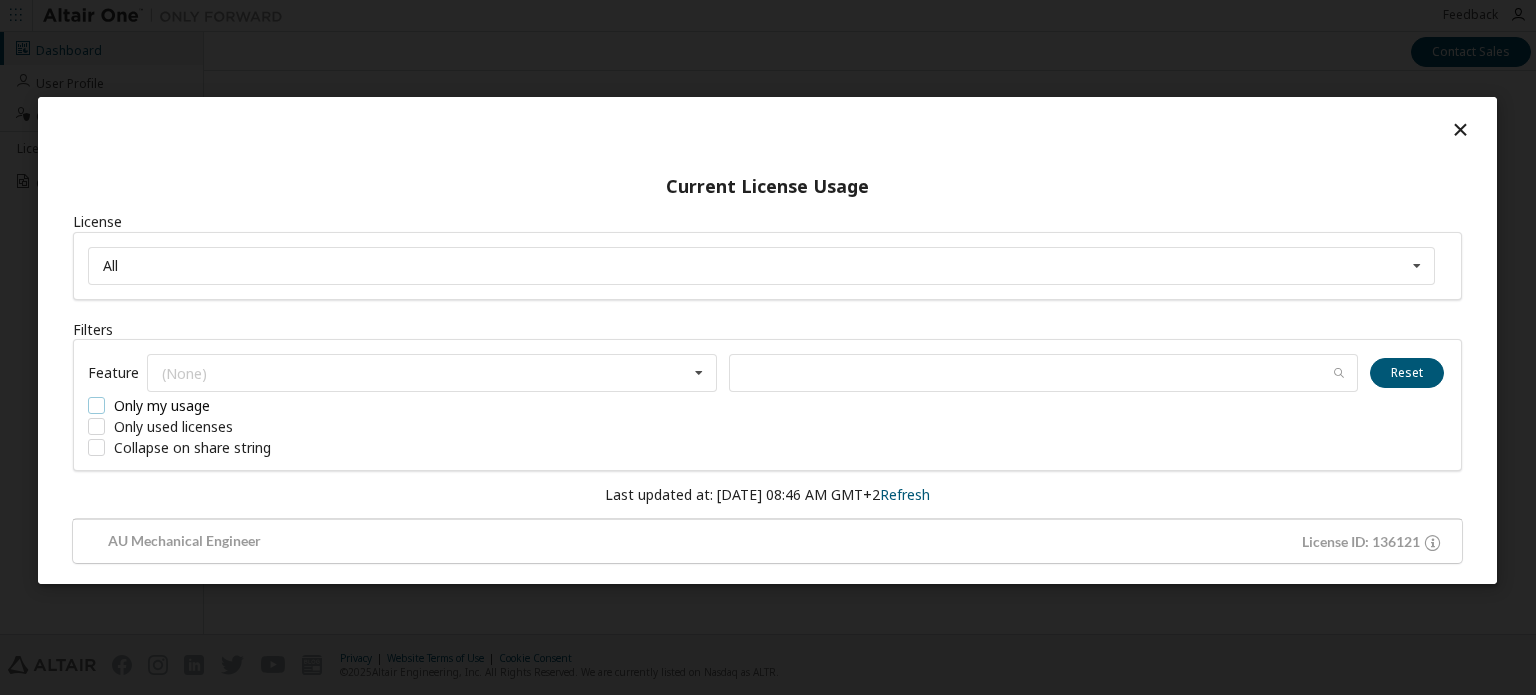 click on "Only my usage" at bounding box center (238, 405) 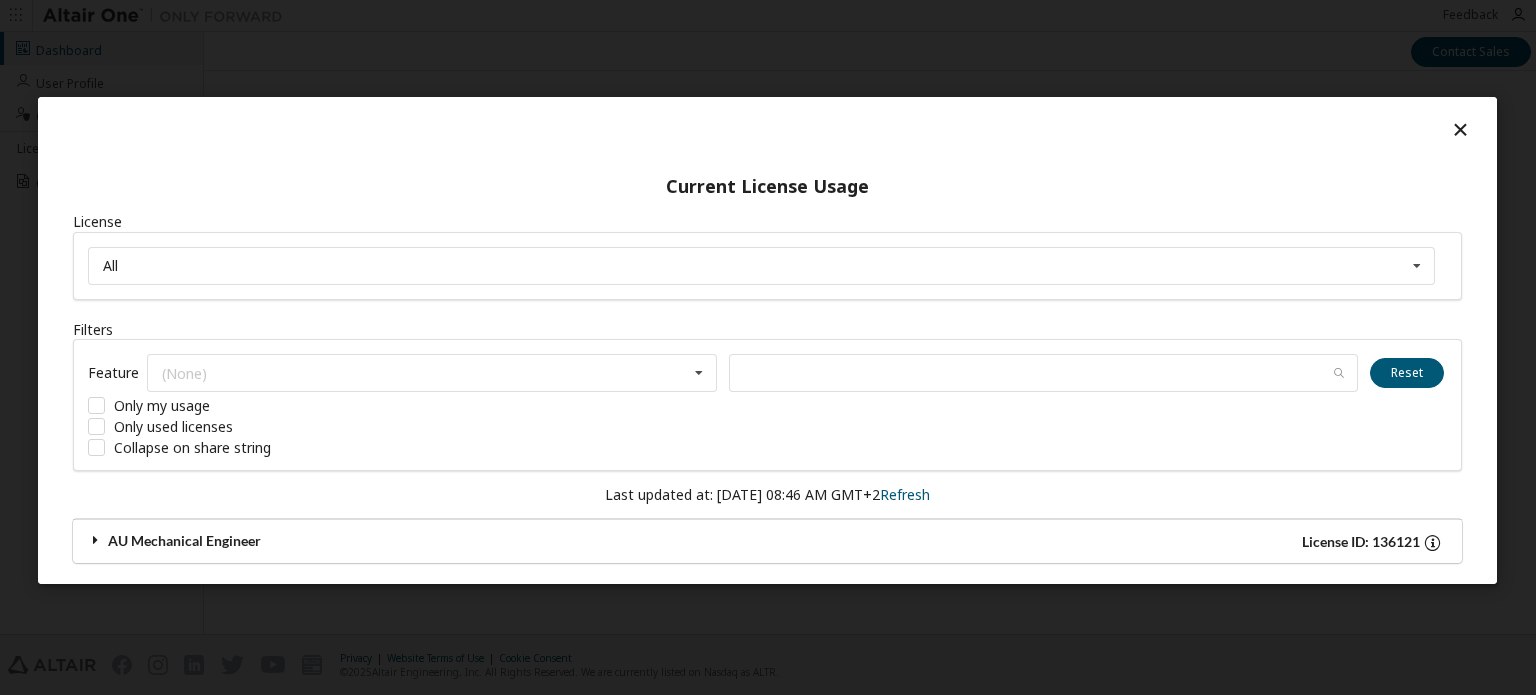 click on "AU Mechanical Engineer" at bounding box center [427, 542] 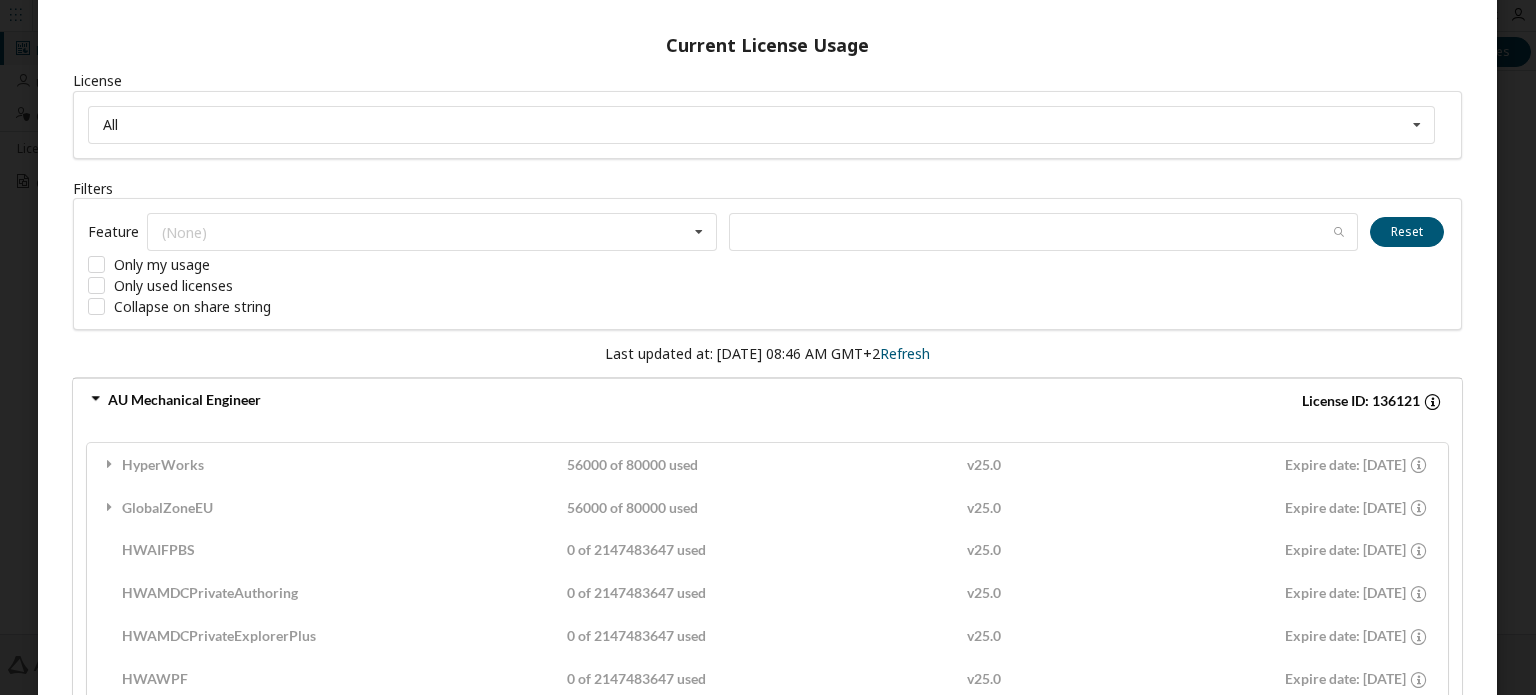 scroll, scrollTop: 0, scrollLeft: 0, axis: both 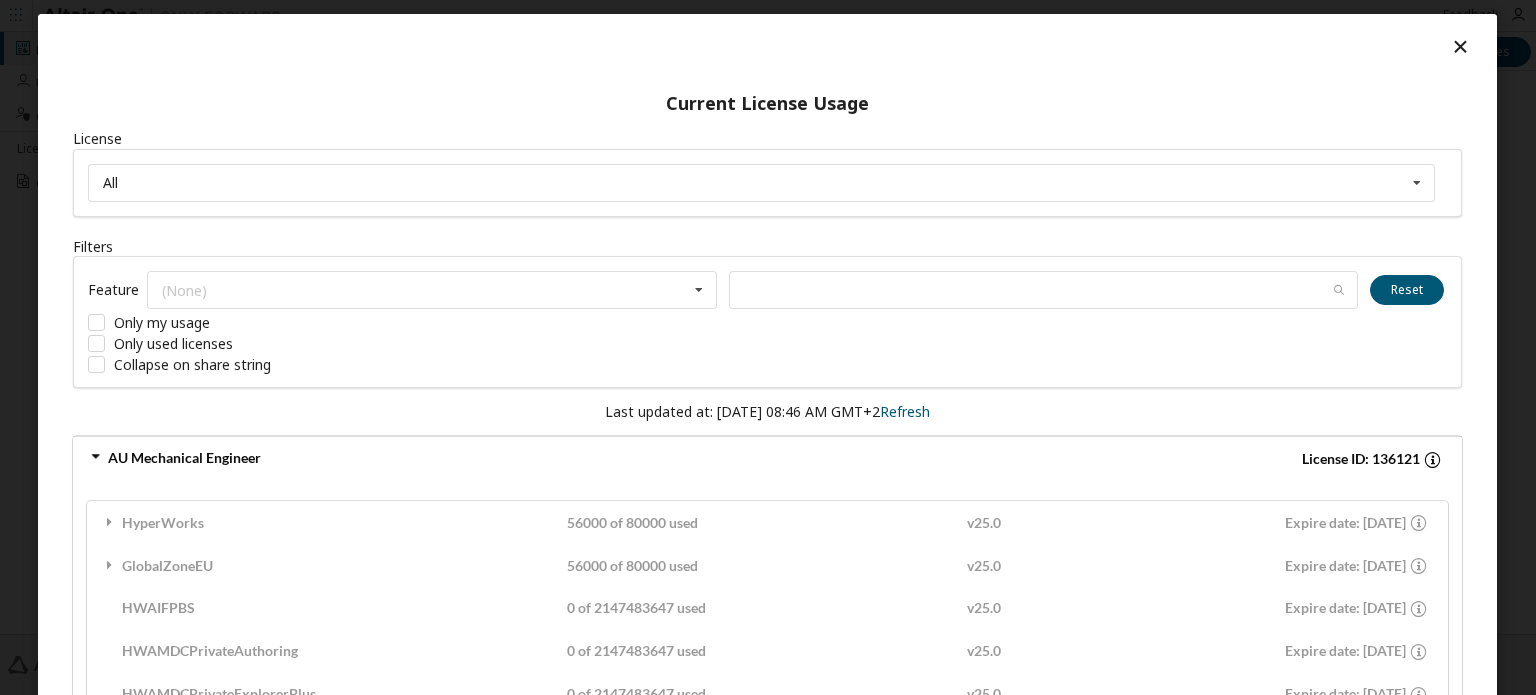 click at bounding box center (1460, 46) 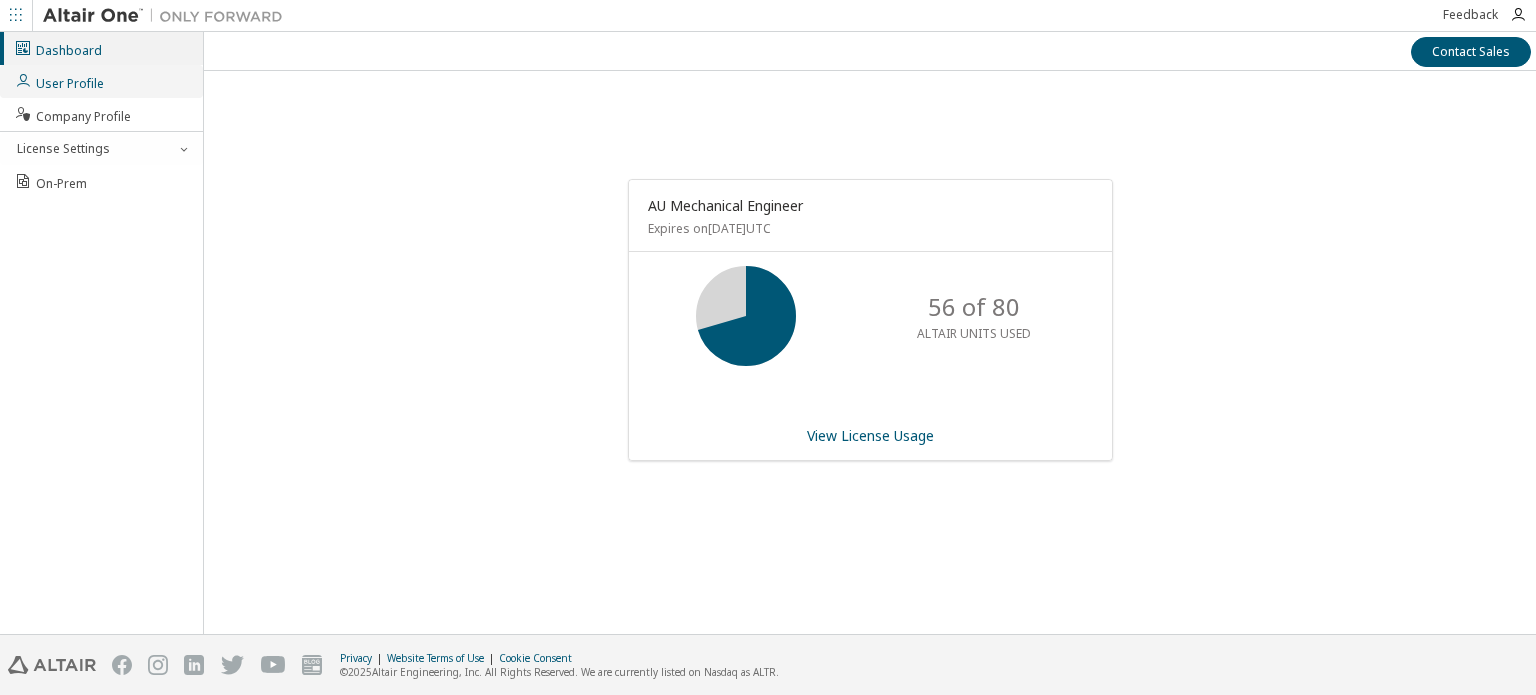 click on "User Profile" at bounding box center [101, 81] 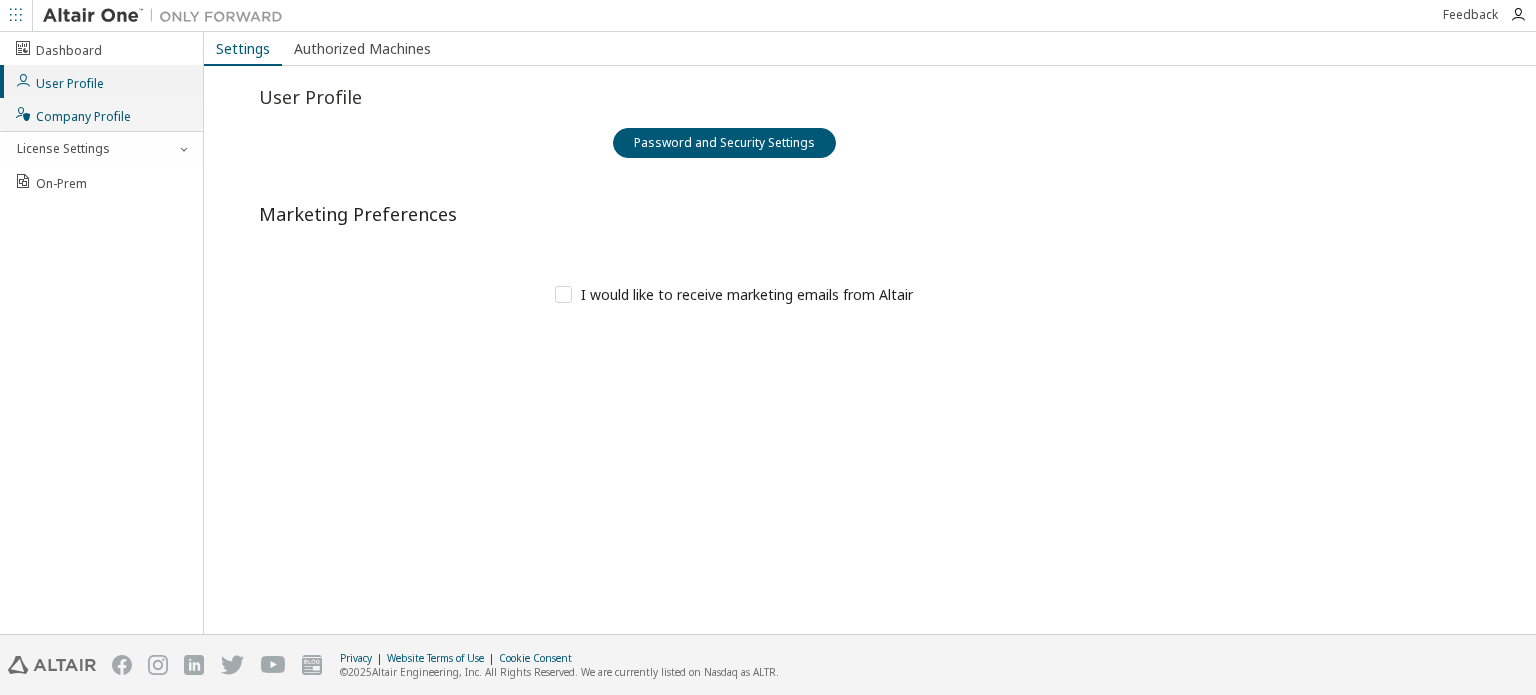 click on "Company Profile" at bounding box center [72, 114] 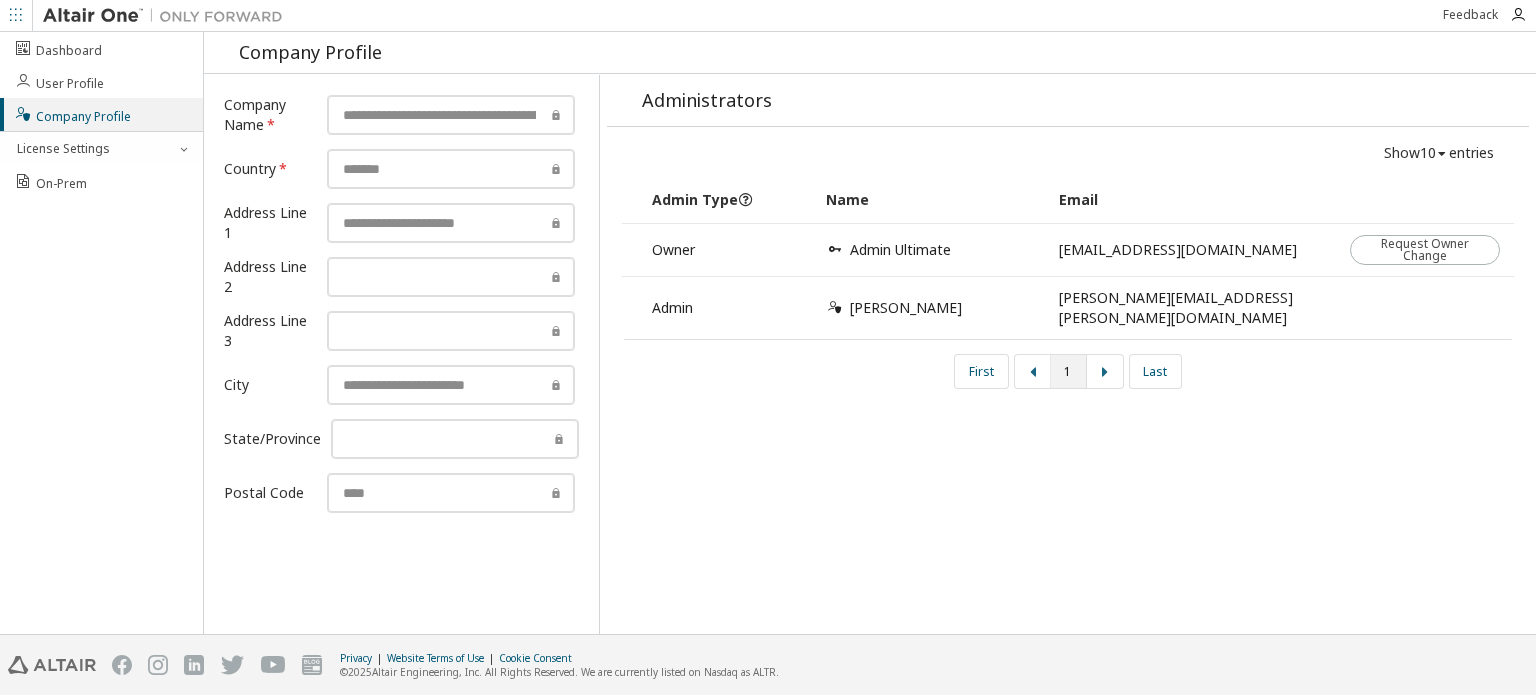 scroll, scrollTop: 0, scrollLeft: 0, axis: both 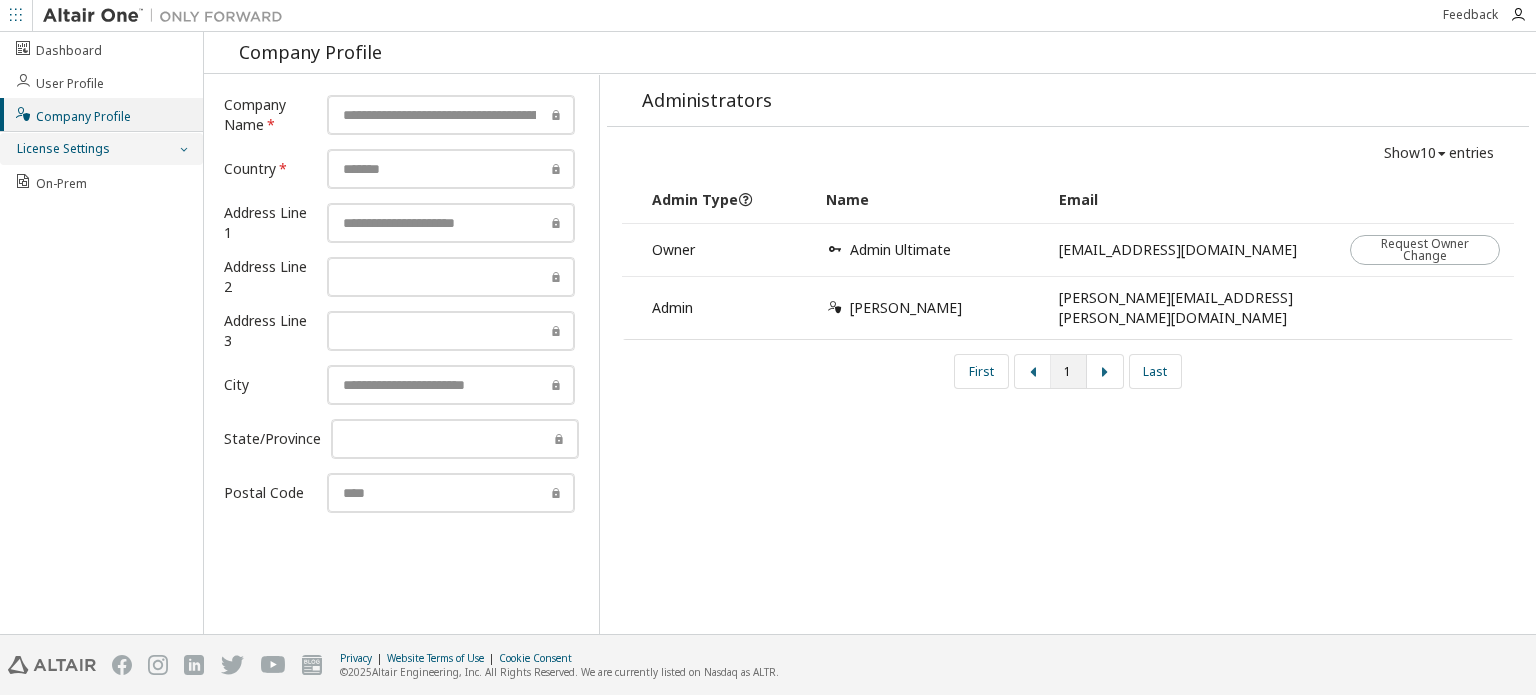 click on "License Settings" at bounding box center (62, 149) 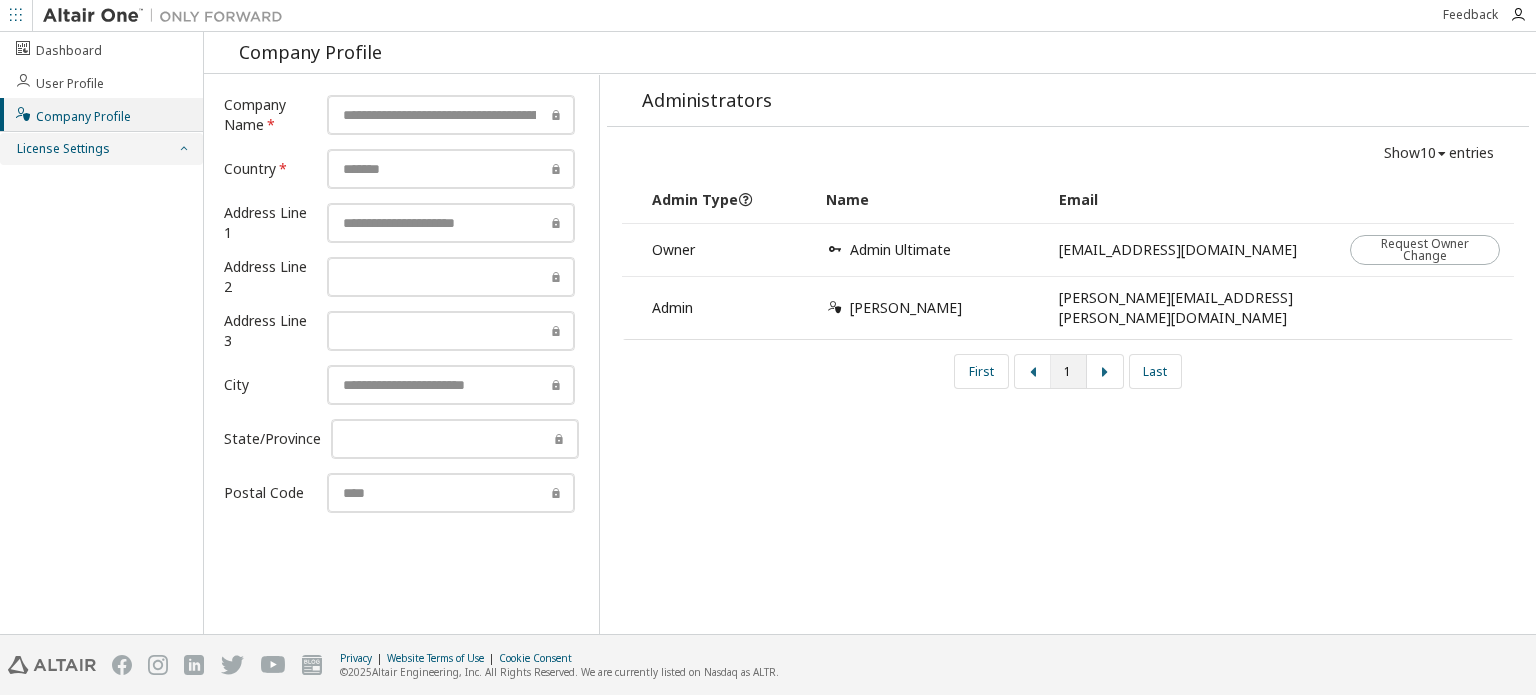 click on "License Settings" at bounding box center [62, 149] 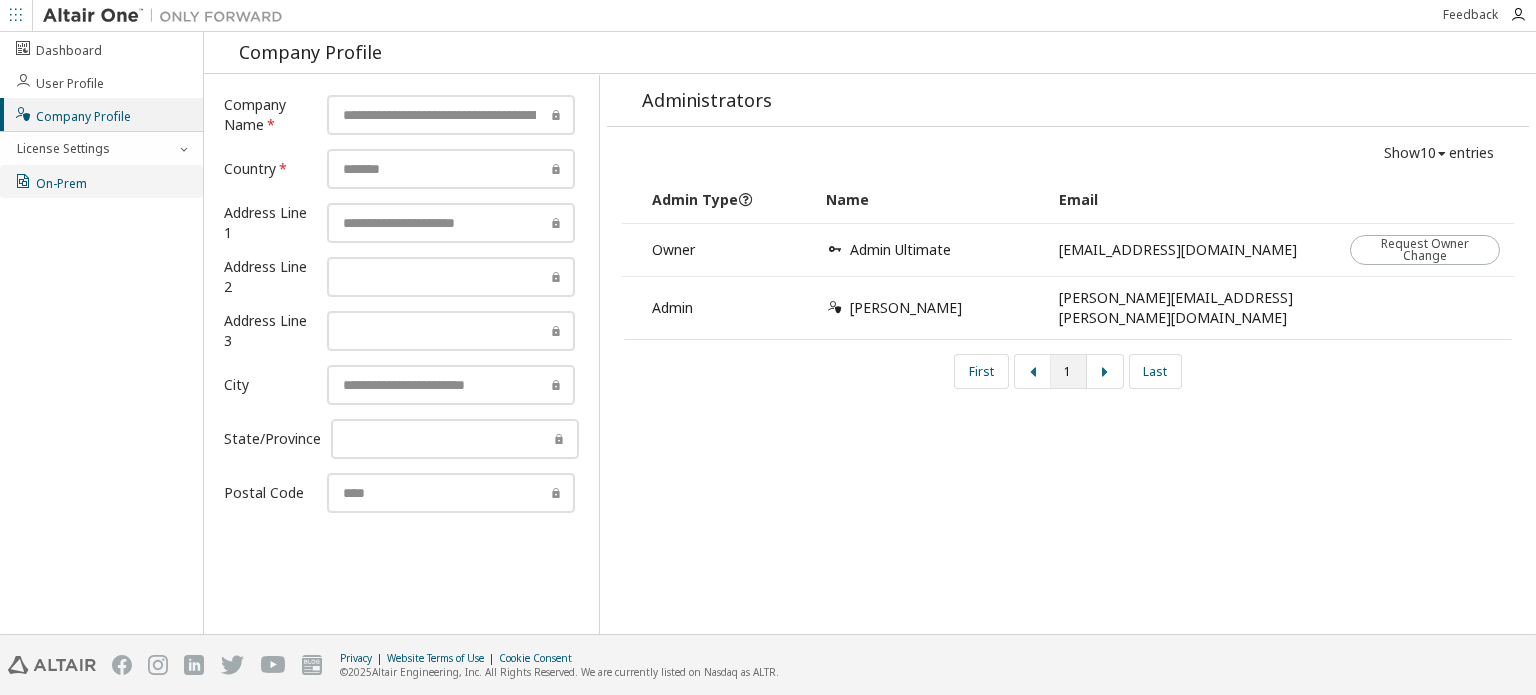 click on "On-Prem" at bounding box center (101, 181) 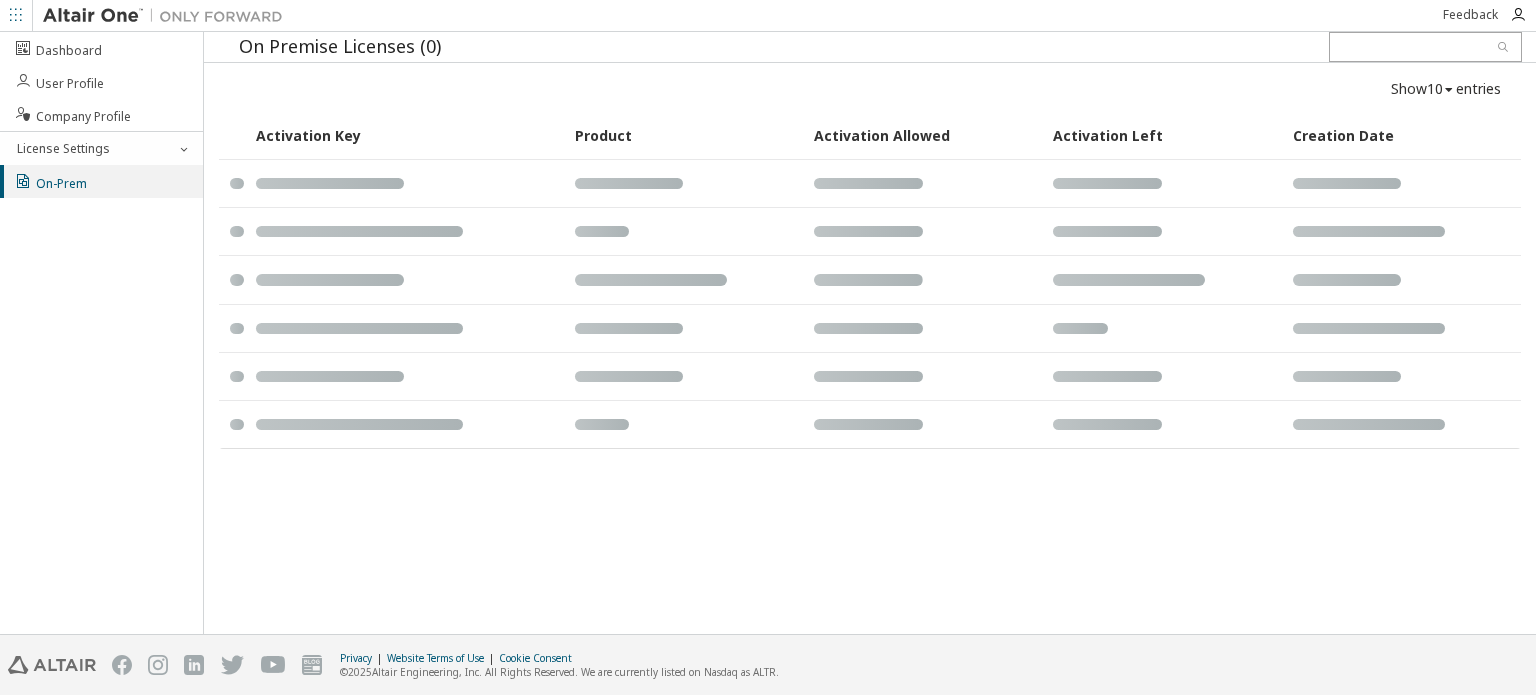 scroll, scrollTop: 0, scrollLeft: 0, axis: both 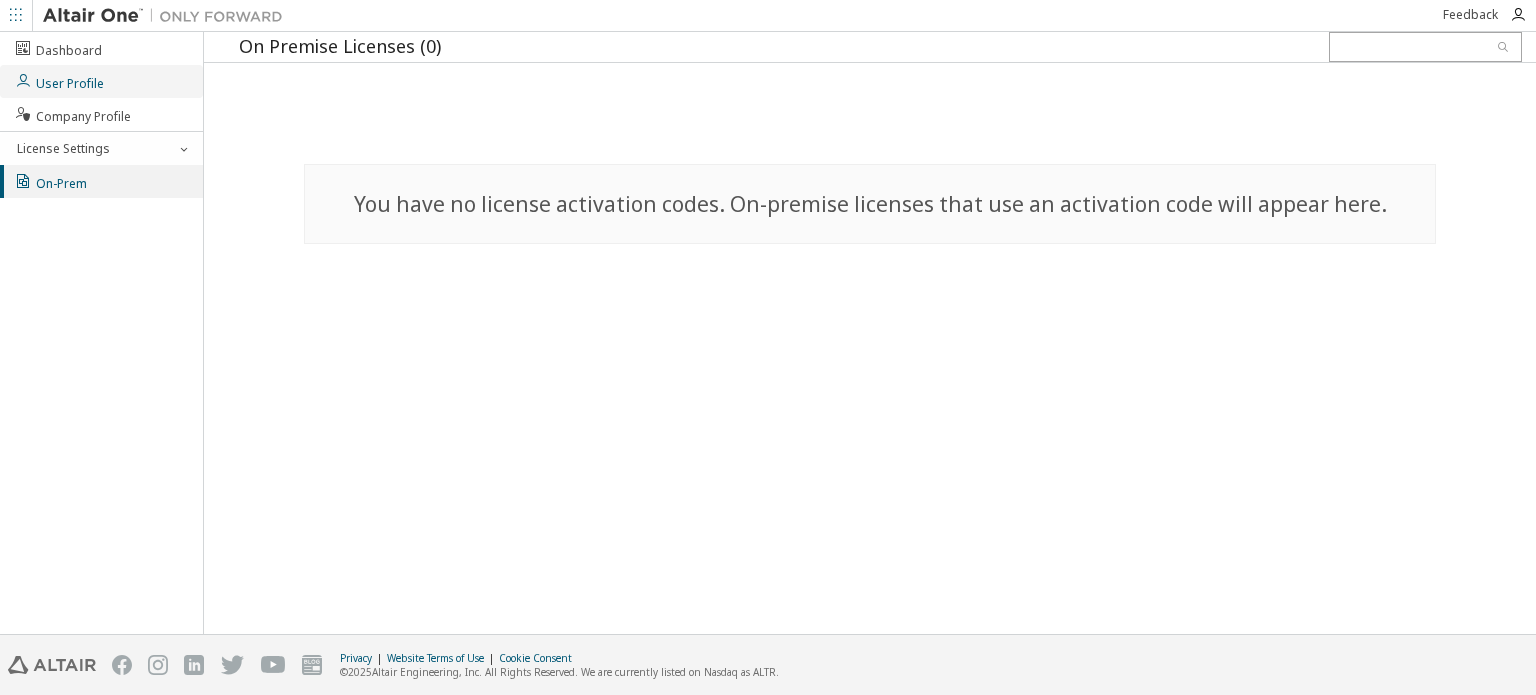 click on "User Profile" at bounding box center [101, 81] 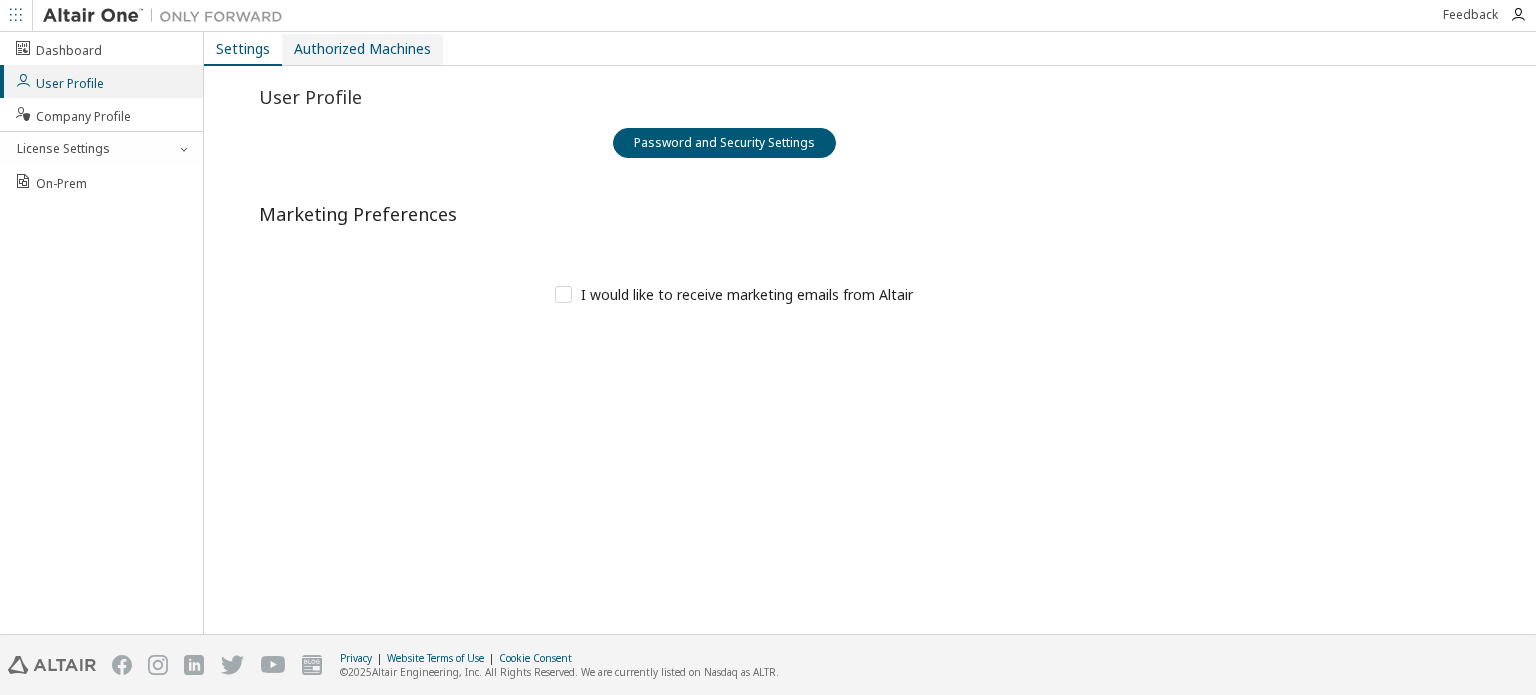 click on "Authorized Machines" at bounding box center [362, 49] 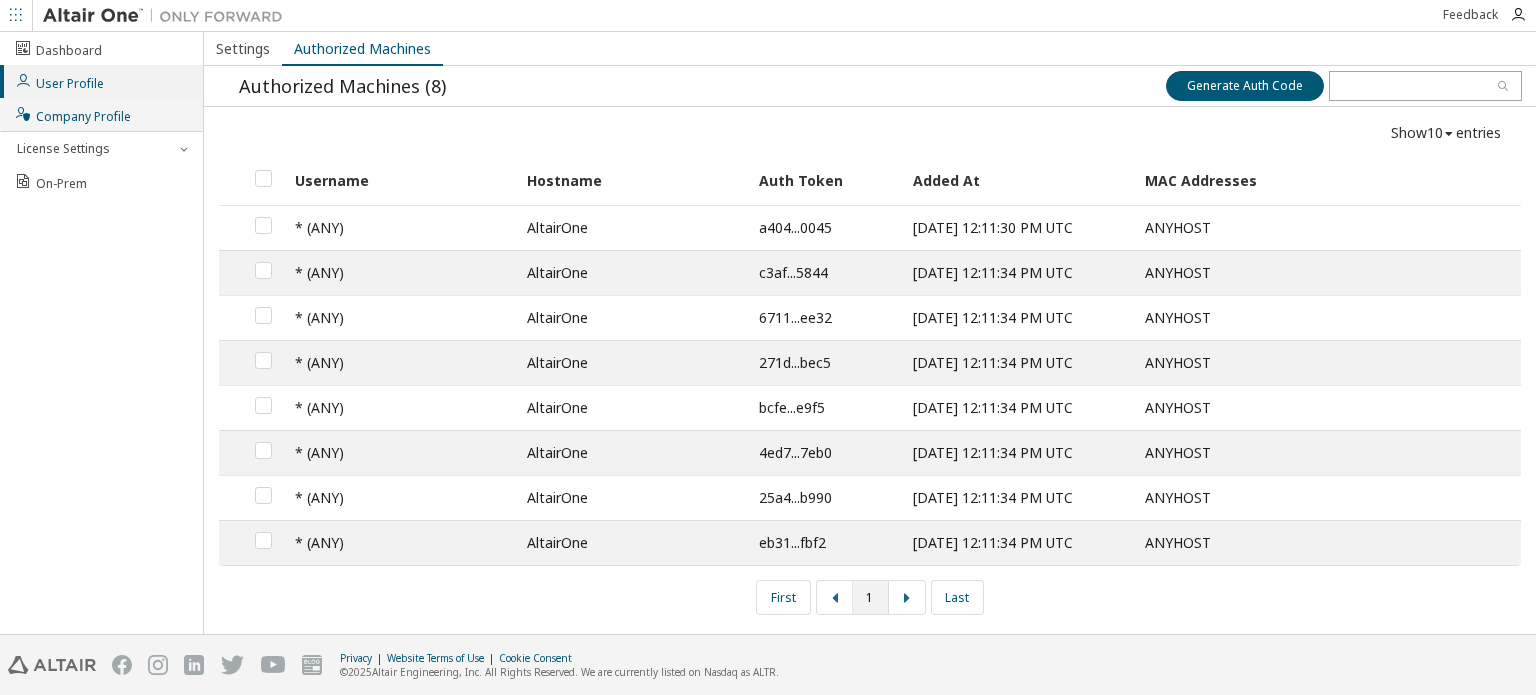 click on "Company Profile" at bounding box center (72, 114) 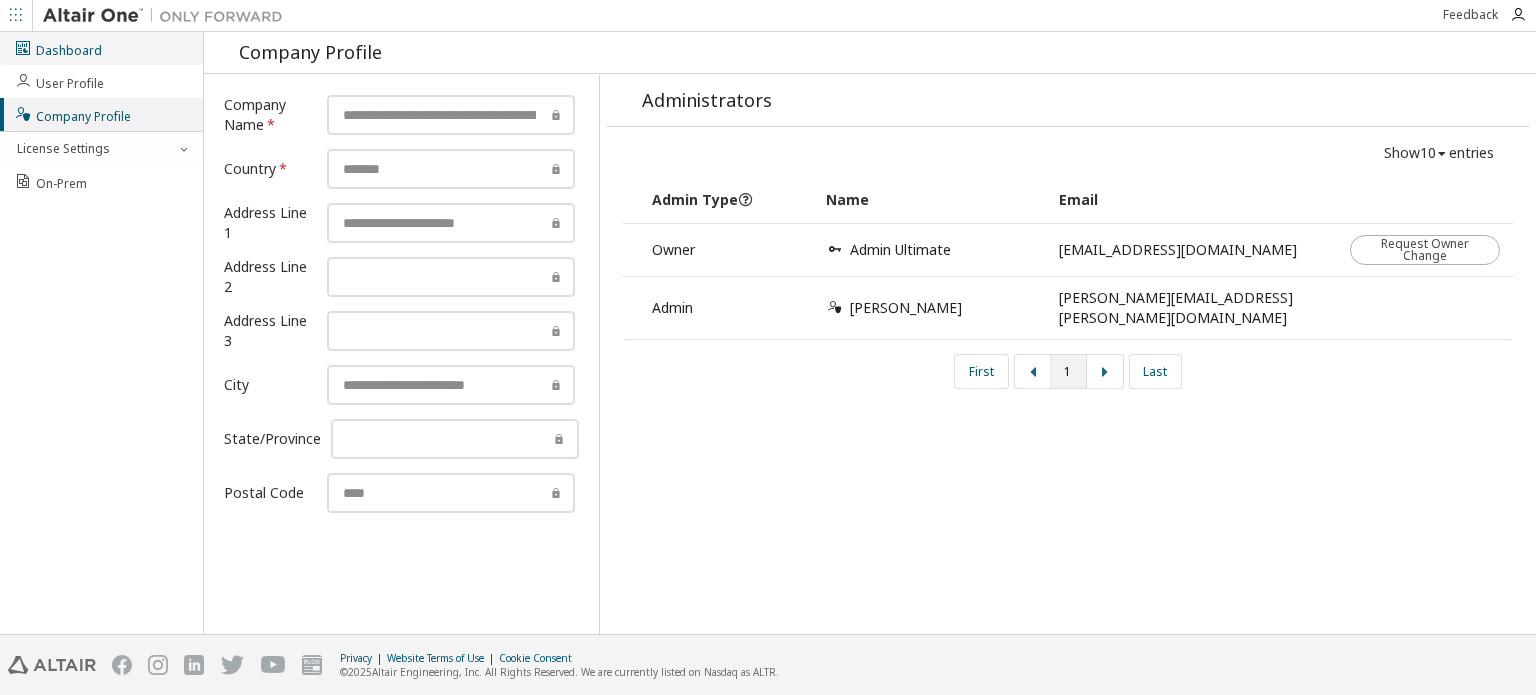 click on "Dashboard" at bounding box center (58, 48) 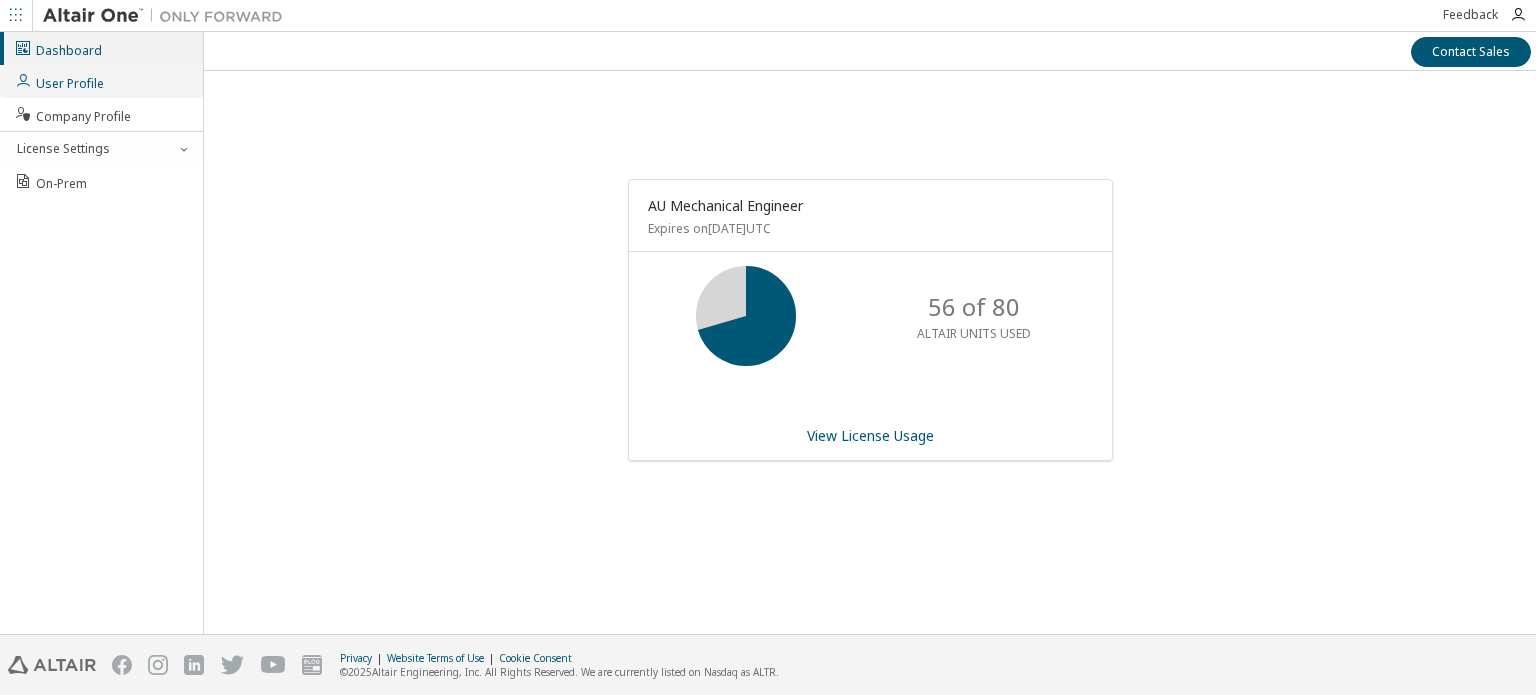 click on "User Profile" at bounding box center [59, 81] 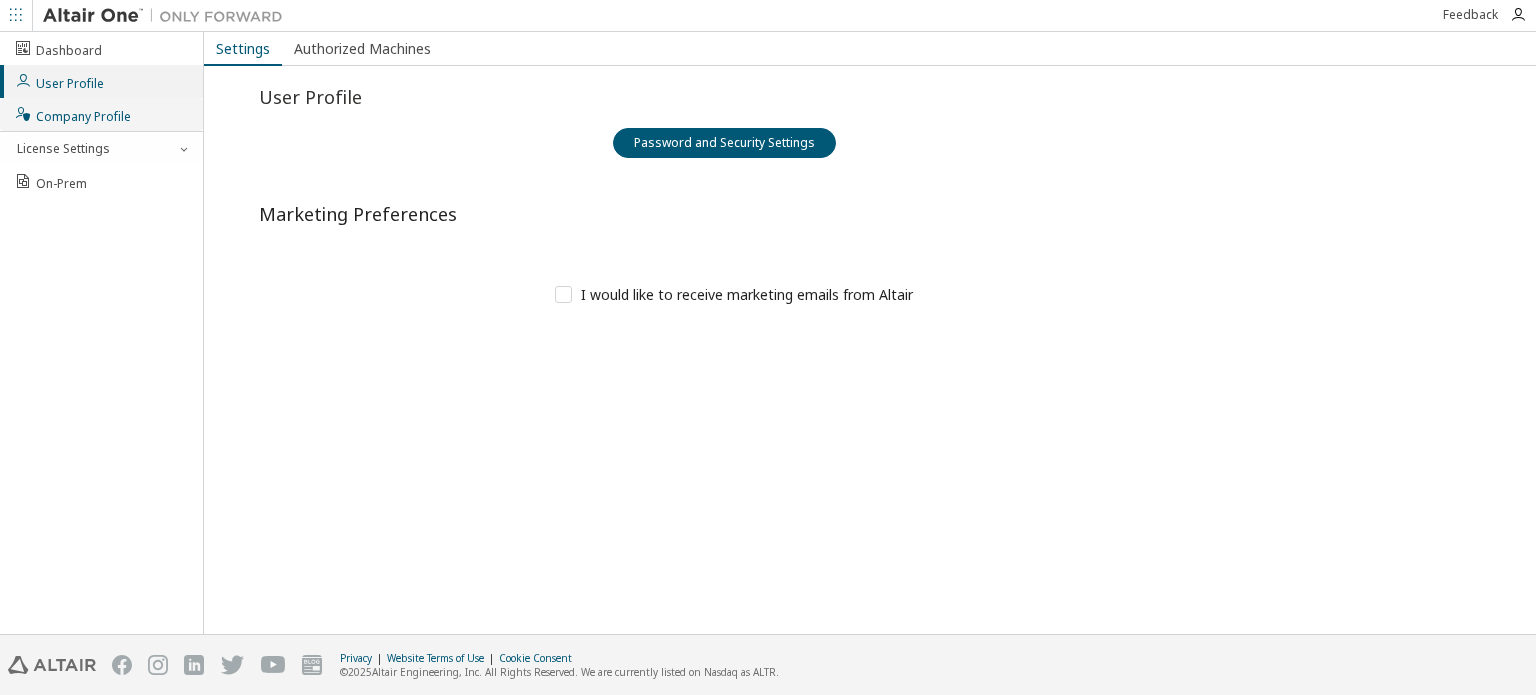 click on "Company Profile" at bounding box center (72, 114) 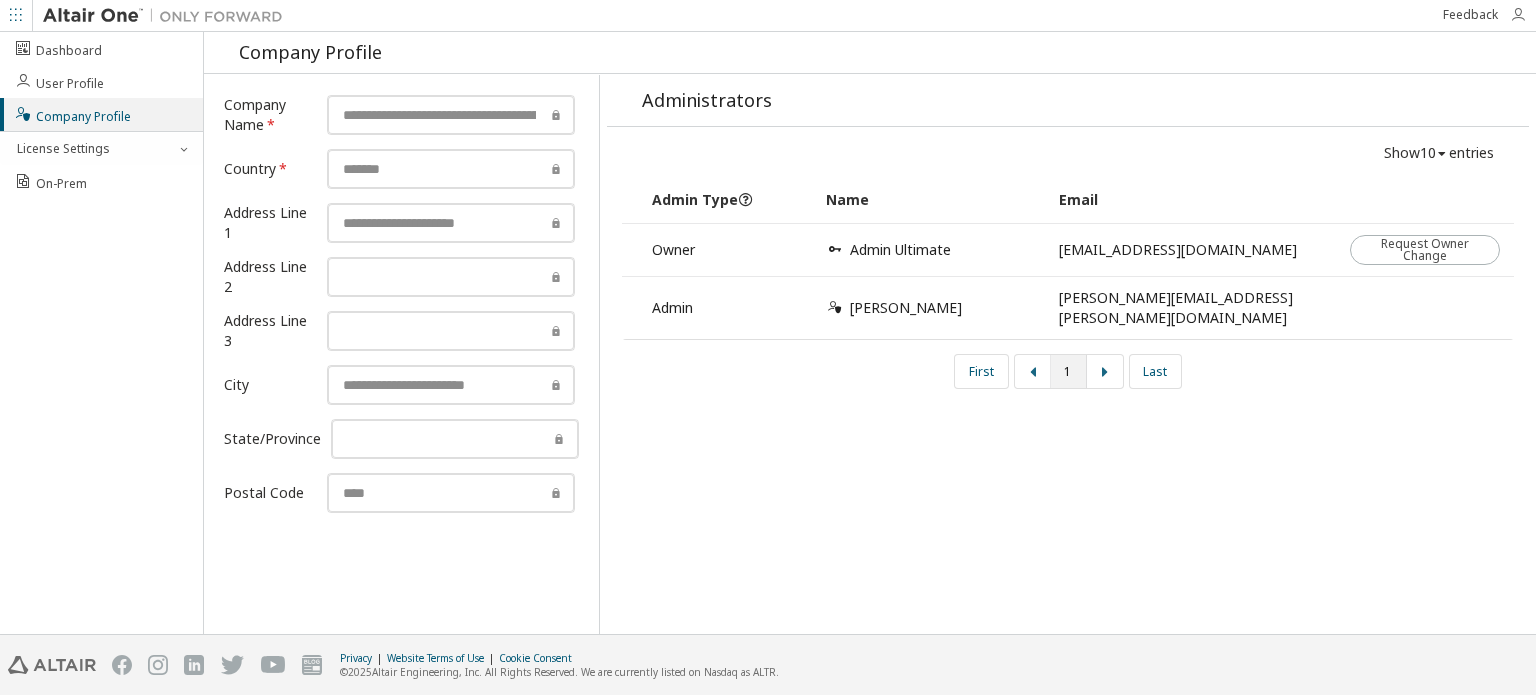 click at bounding box center (1518, 15) 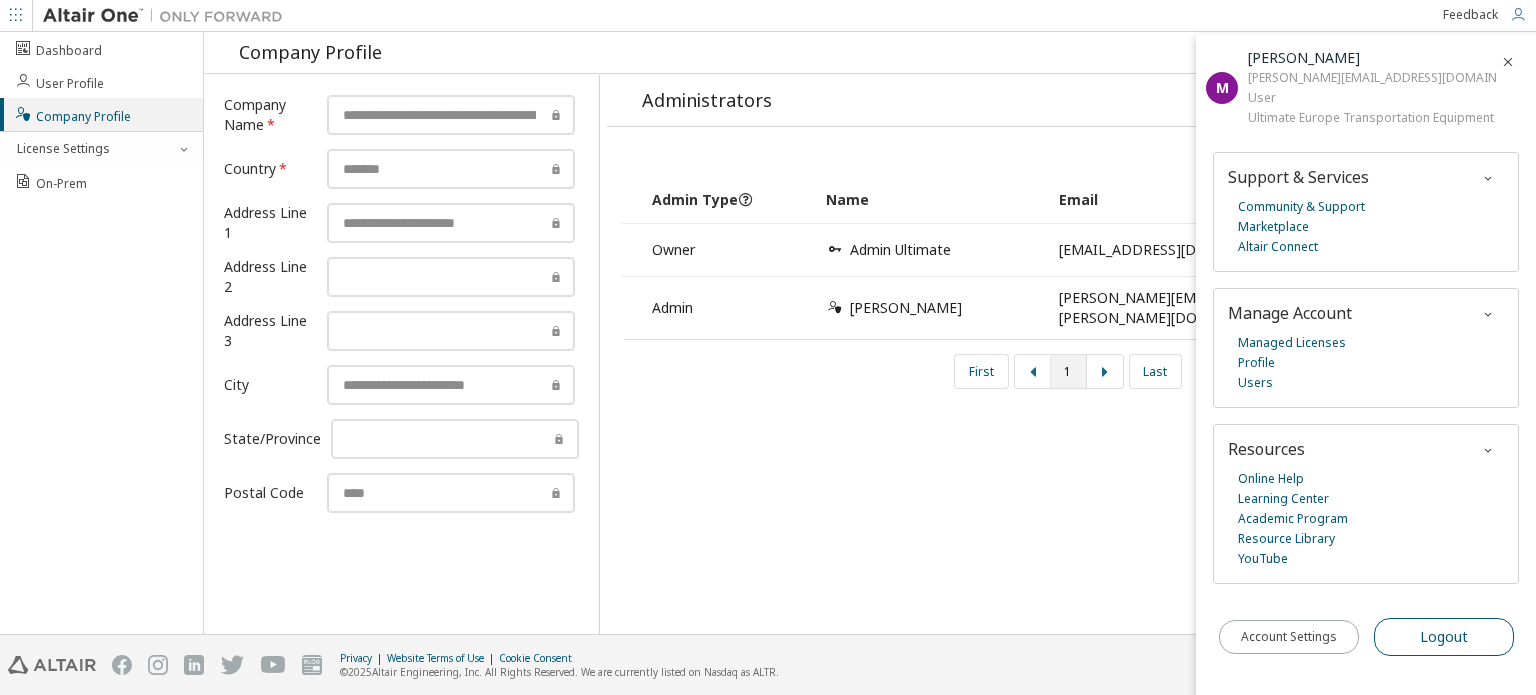 click on "Logout" at bounding box center [1444, 637] 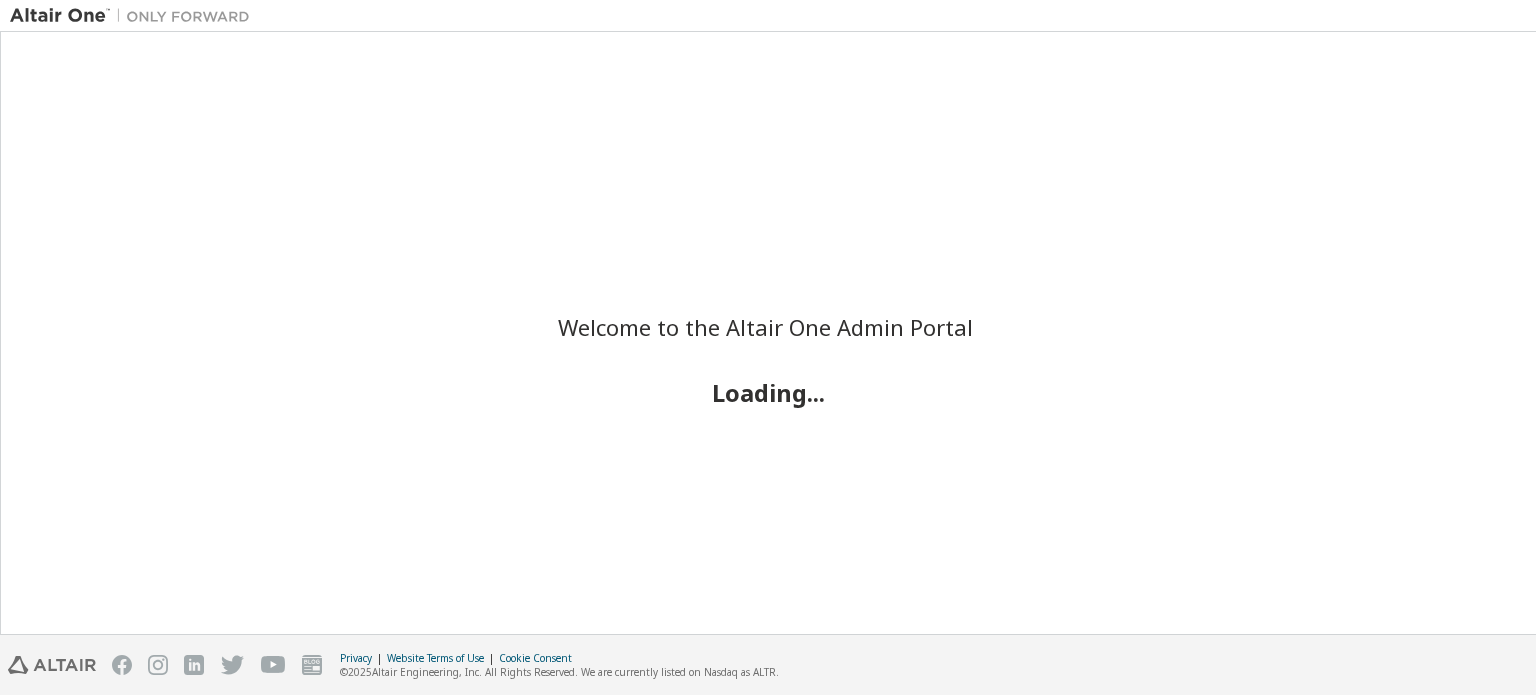 scroll, scrollTop: 0, scrollLeft: 0, axis: both 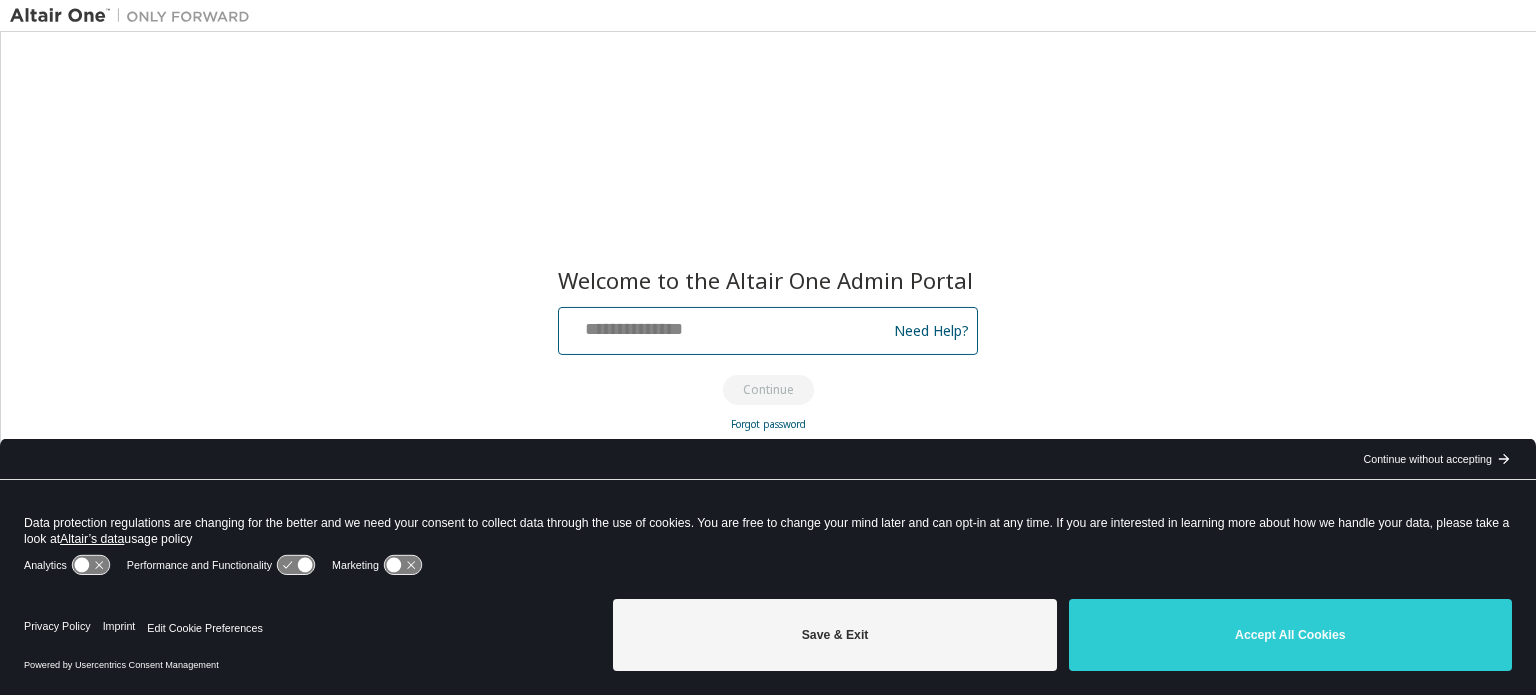 click at bounding box center [725, 326] 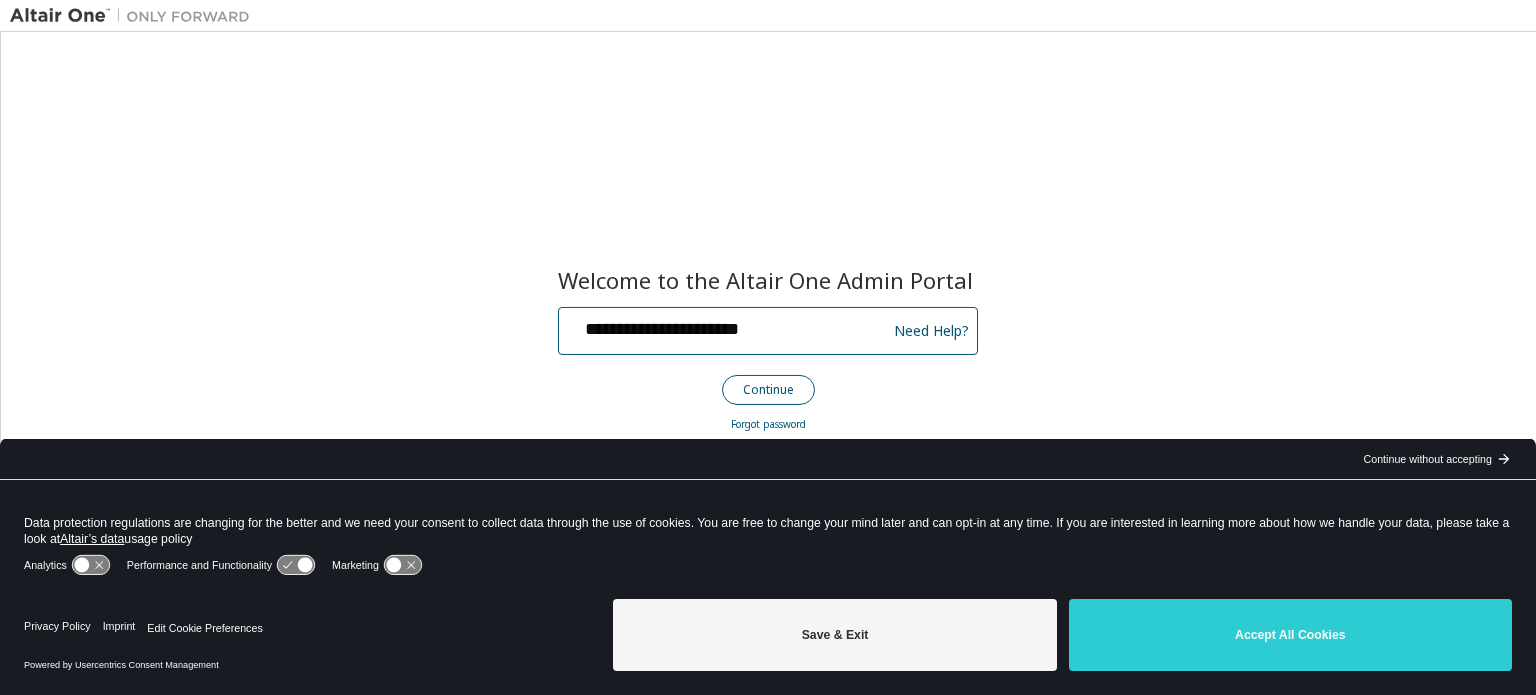 type on "**********" 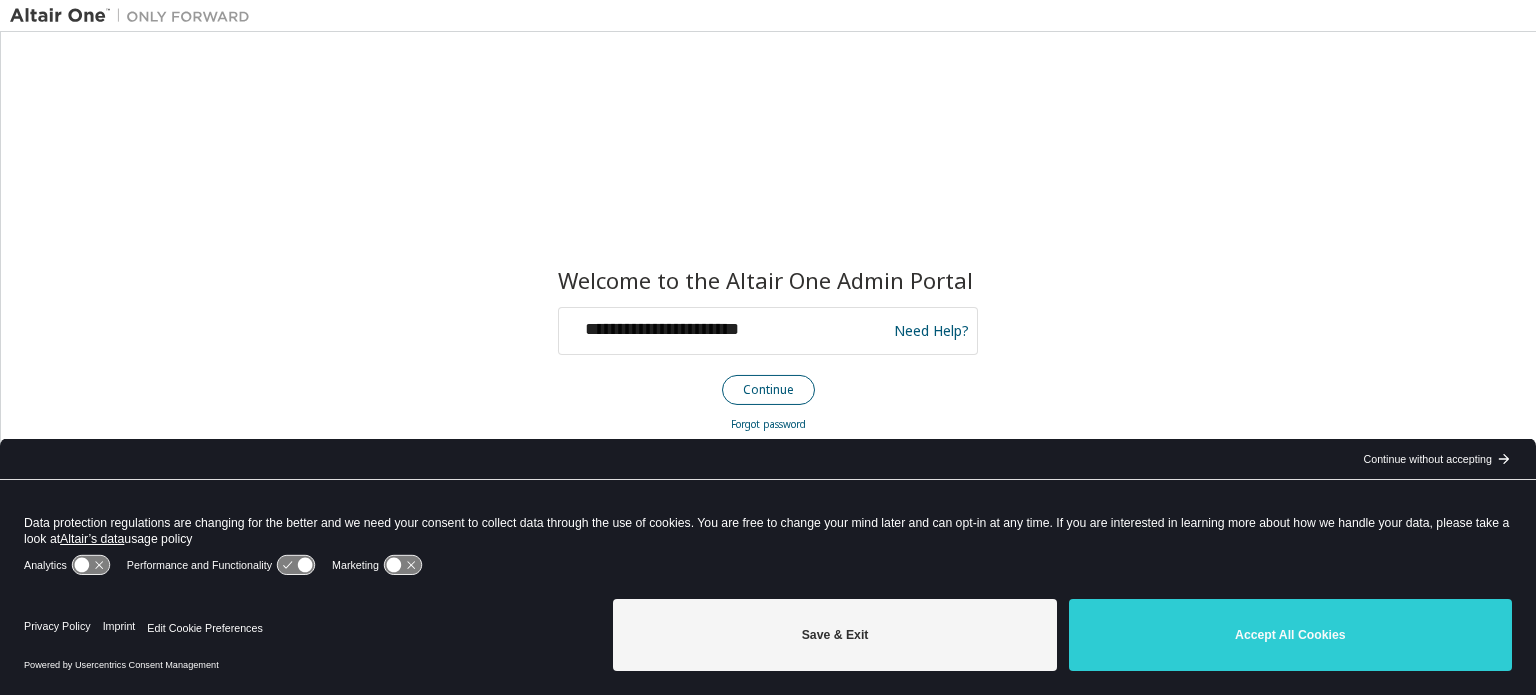 click on "Continue" at bounding box center [768, 390] 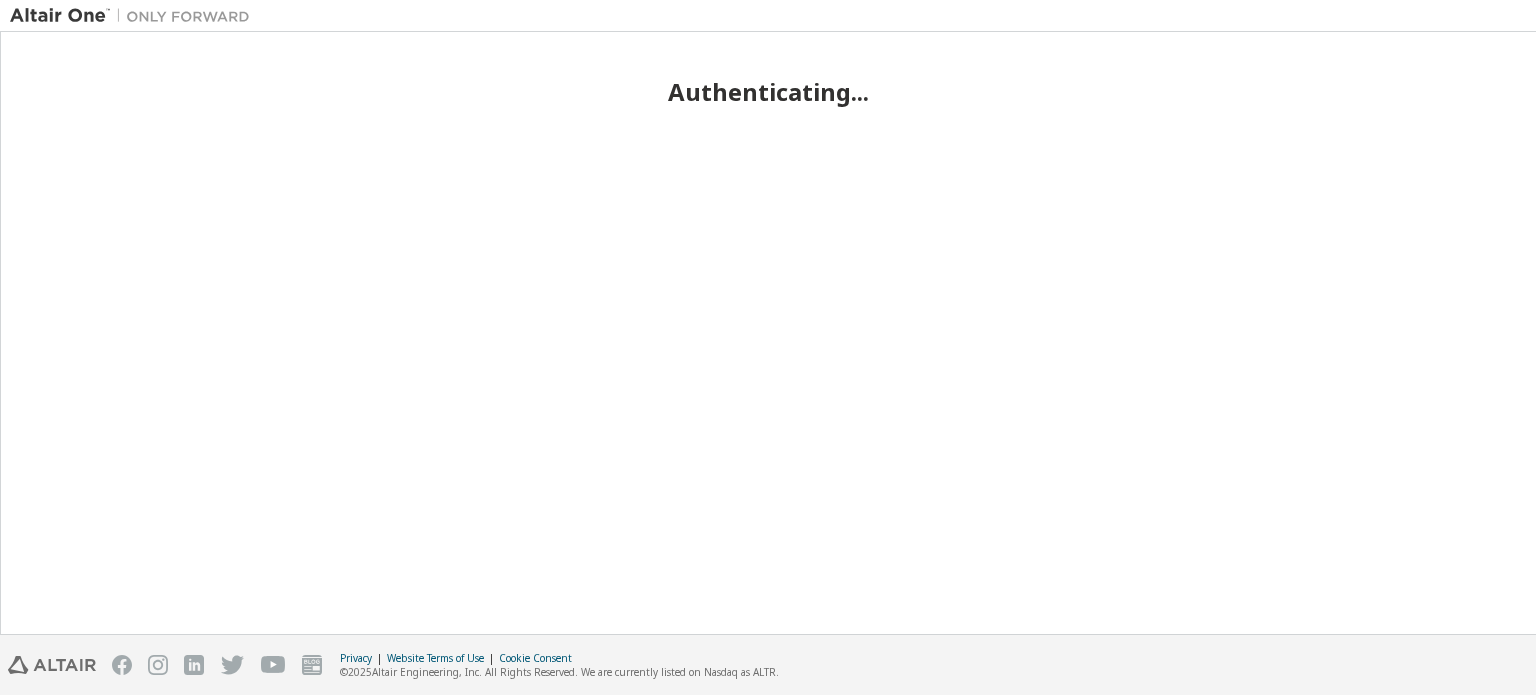 scroll, scrollTop: 0, scrollLeft: 0, axis: both 